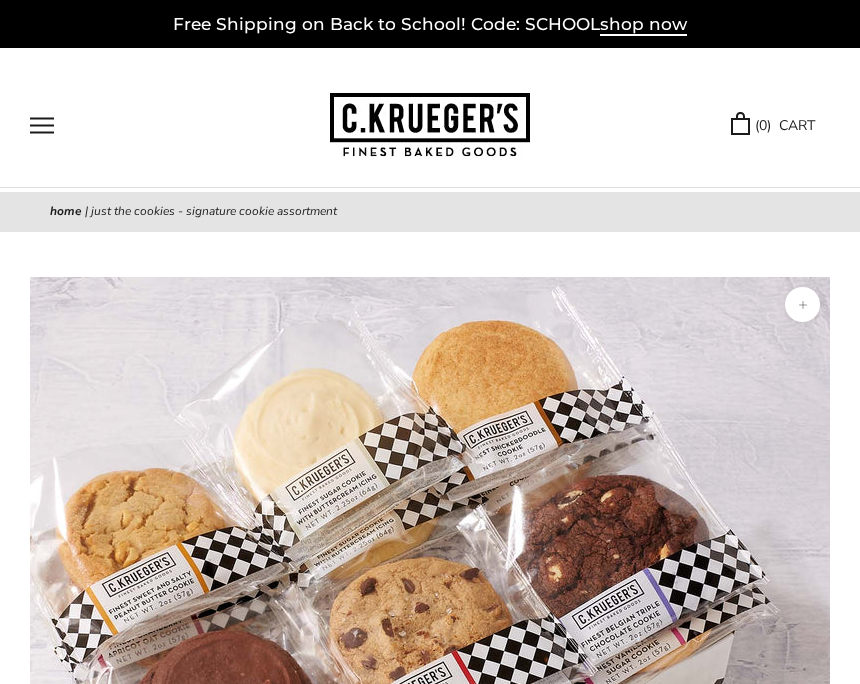 scroll, scrollTop: 0, scrollLeft: 0, axis: both 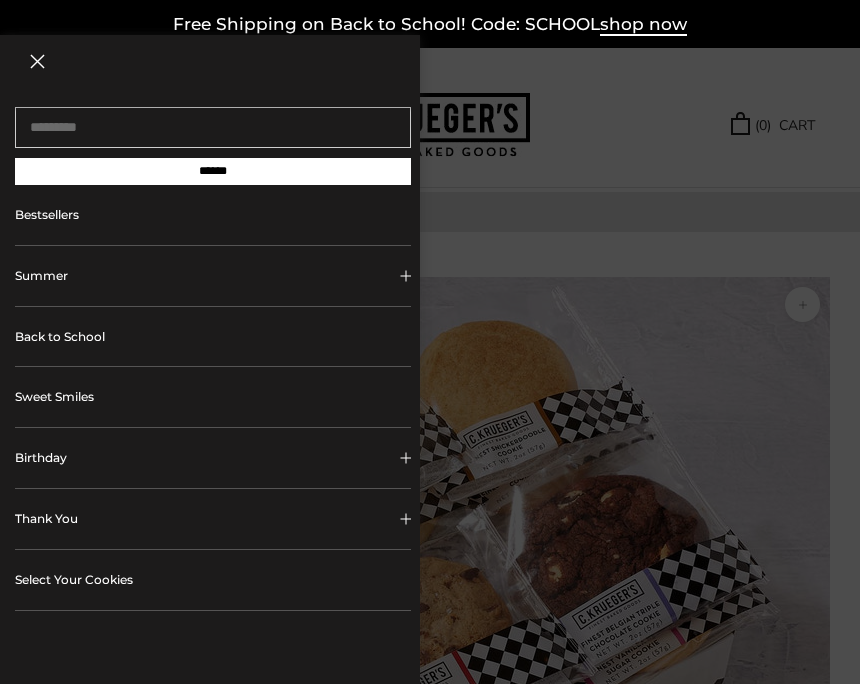 click on "Bestsellers" at bounding box center [213, 215] 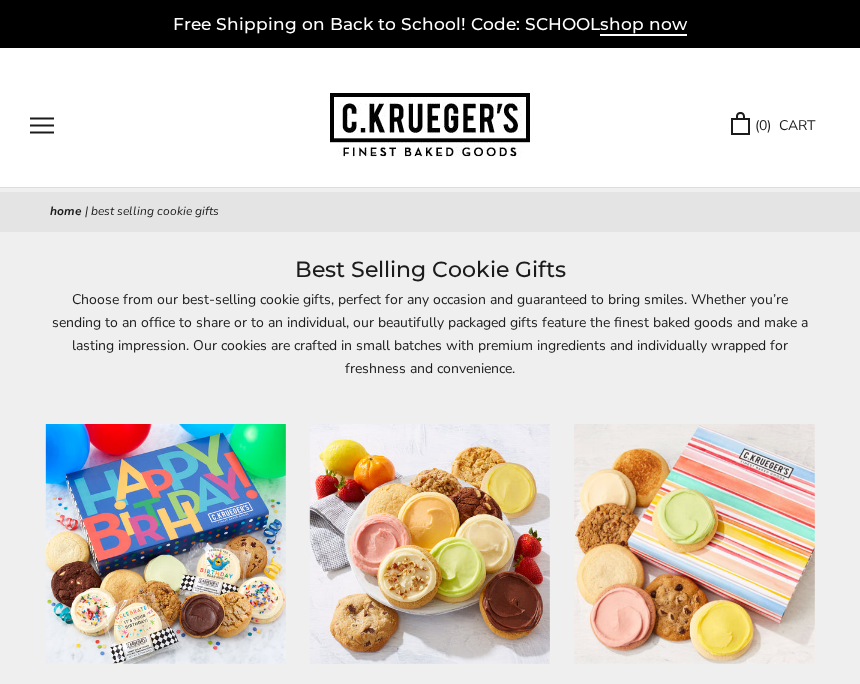 scroll, scrollTop: 0, scrollLeft: 0, axis: both 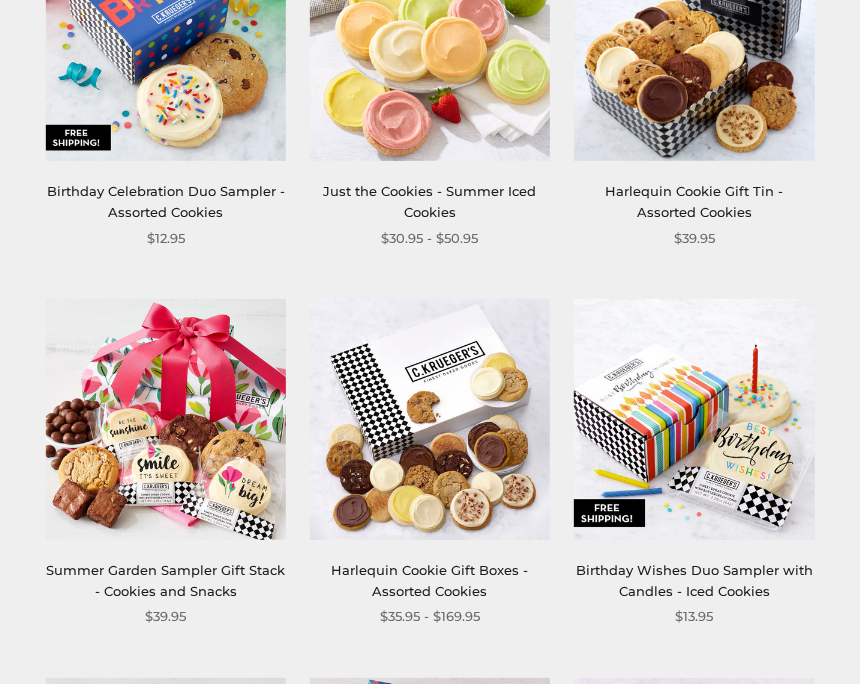 click at bounding box center (430, 41) 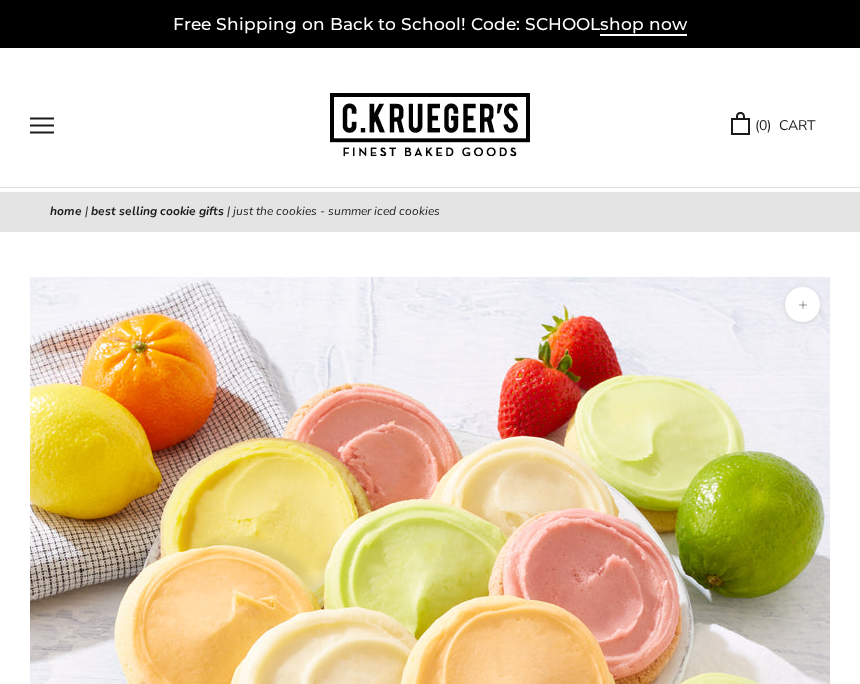 scroll, scrollTop: 0, scrollLeft: 0, axis: both 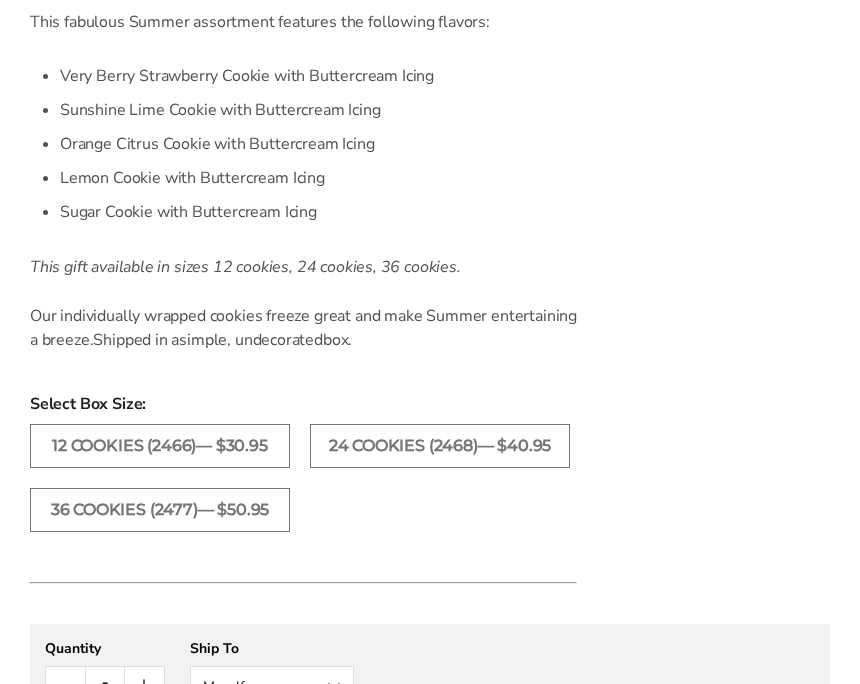 click on "24 COOKIES (2468)— $40.95" at bounding box center (440, 447) 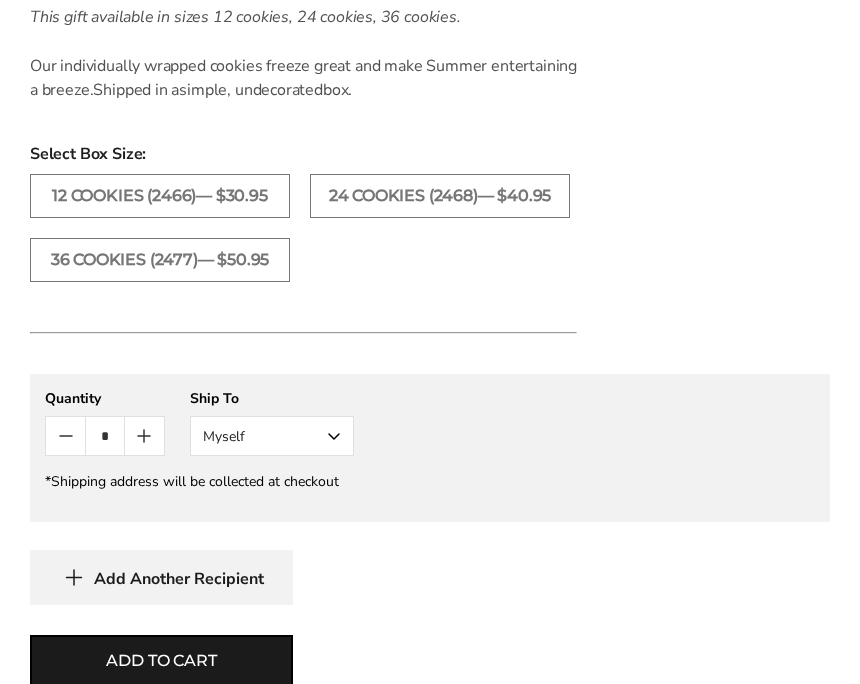 scroll, scrollTop: 1828, scrollLeft: 0, axis: vertical 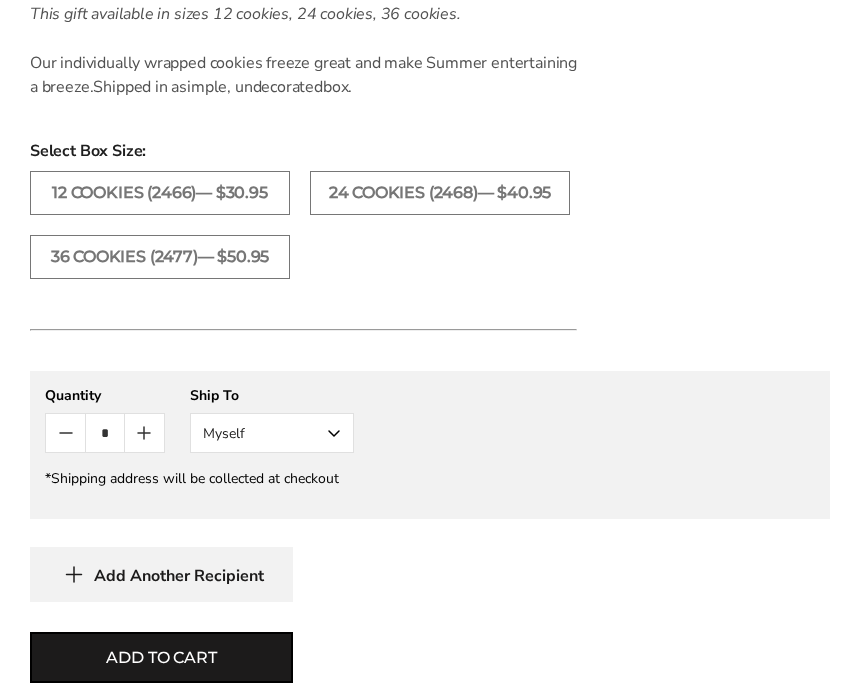 click on "Myself" at bounding box center [272, 433] 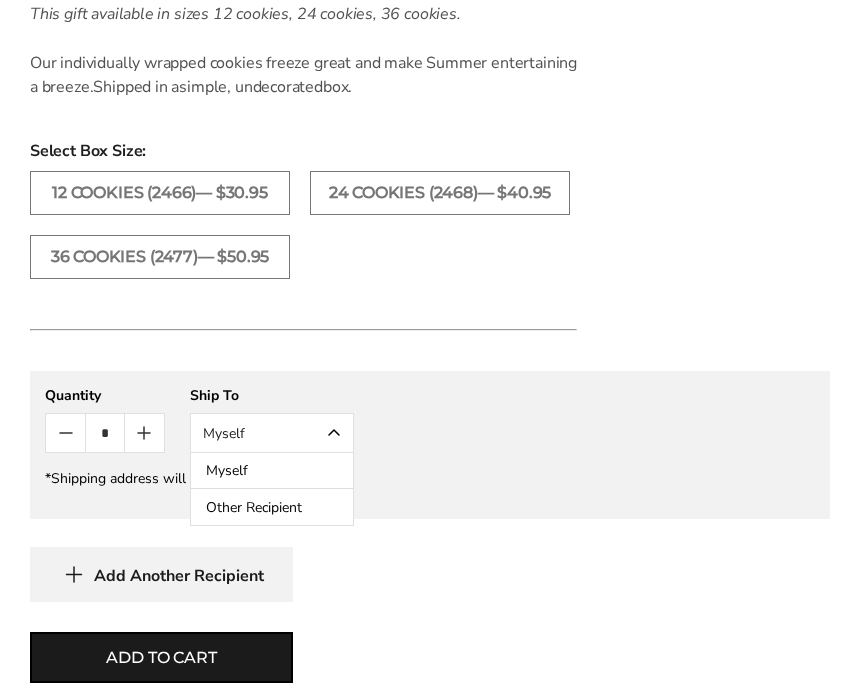click on "Other Recipient" at bounding box center (272, 507) 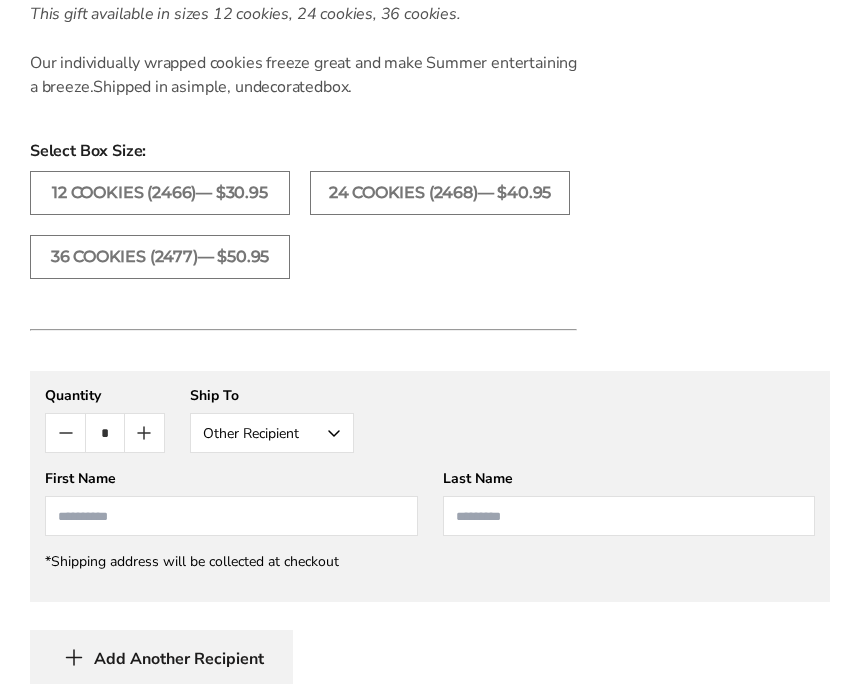 click at bounding box center (231, 516) 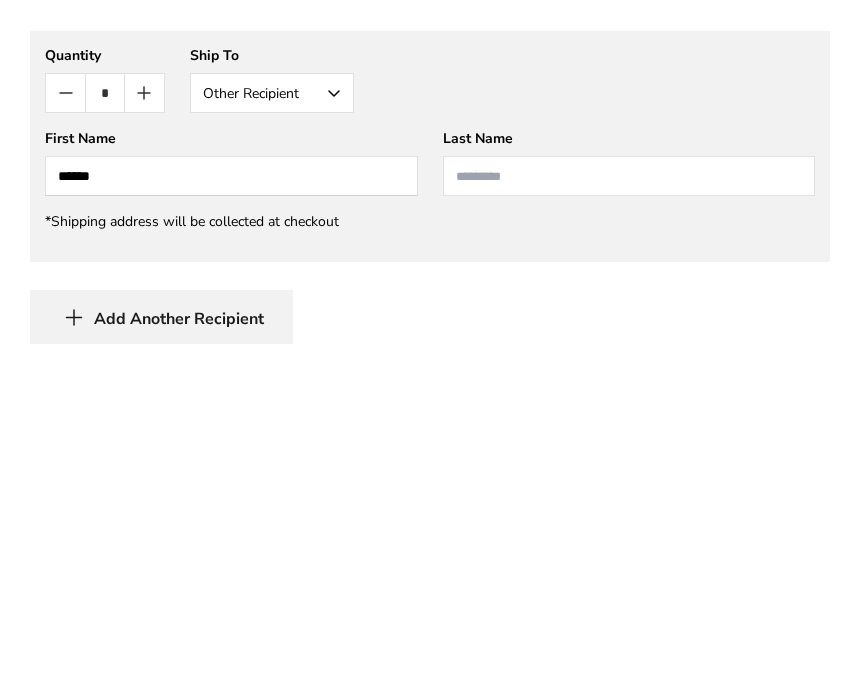 type on "******" 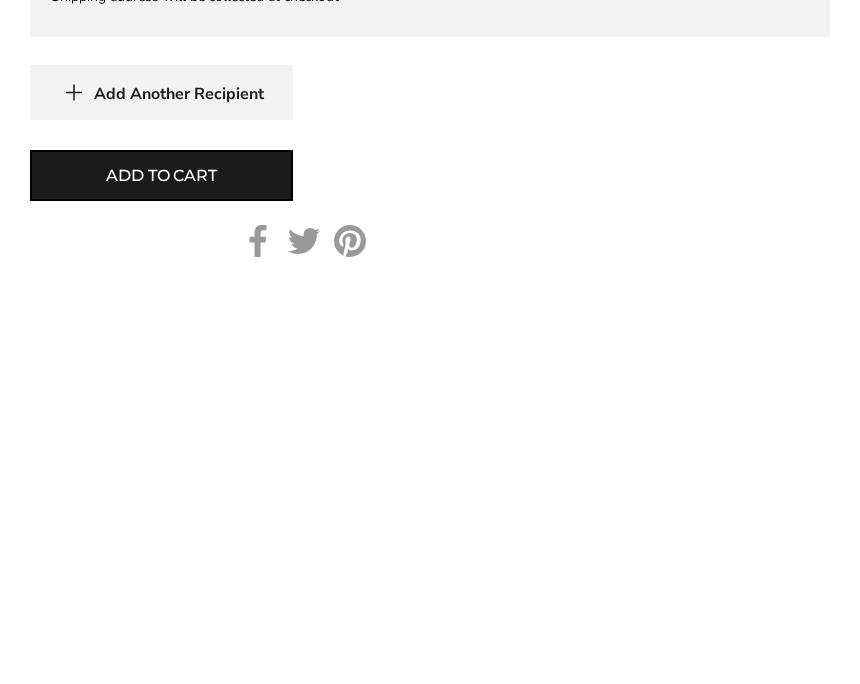 scroll, scrollTop: 1977, scrollLeft: 0, axis: vertical 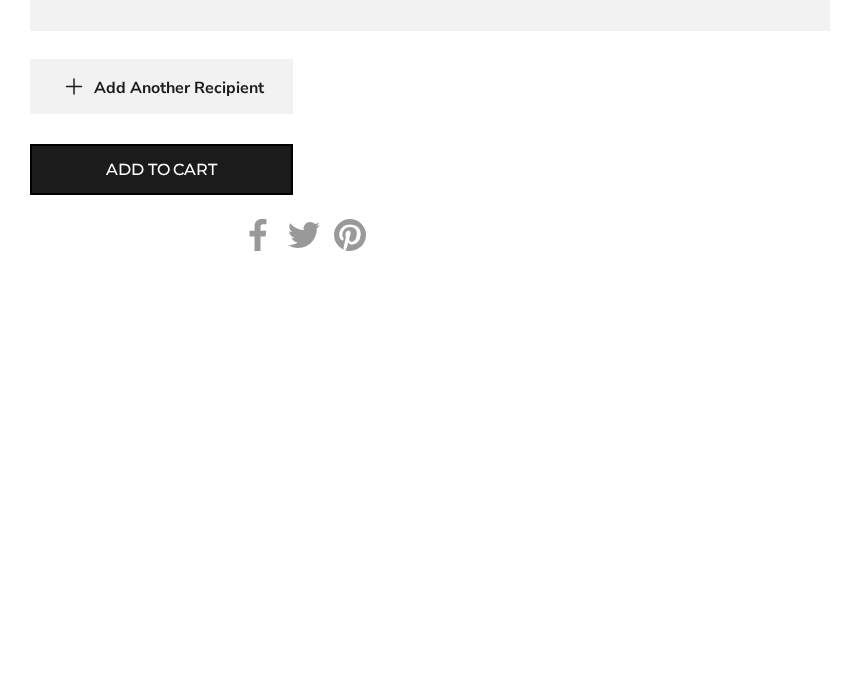 type on "*********" 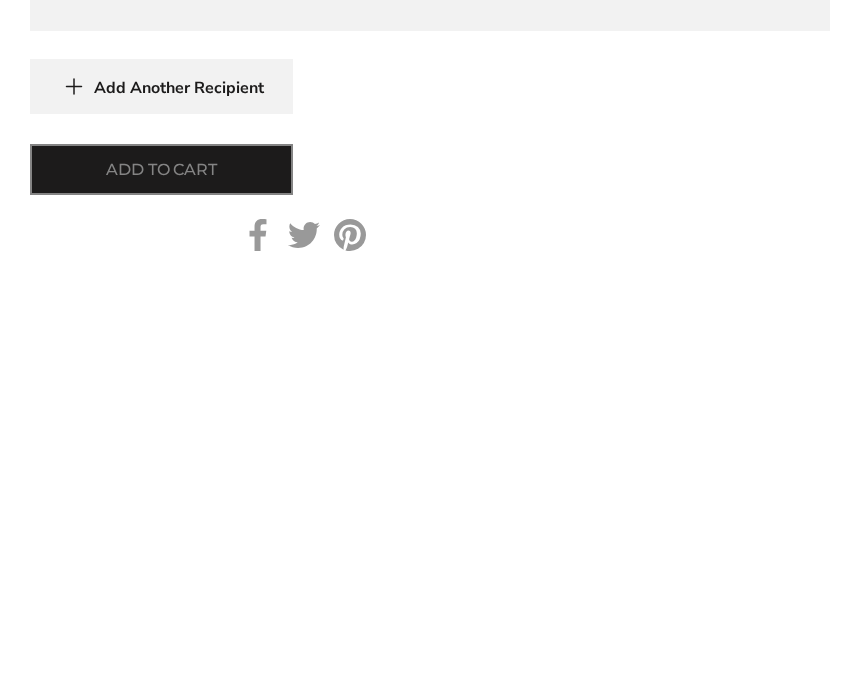 type 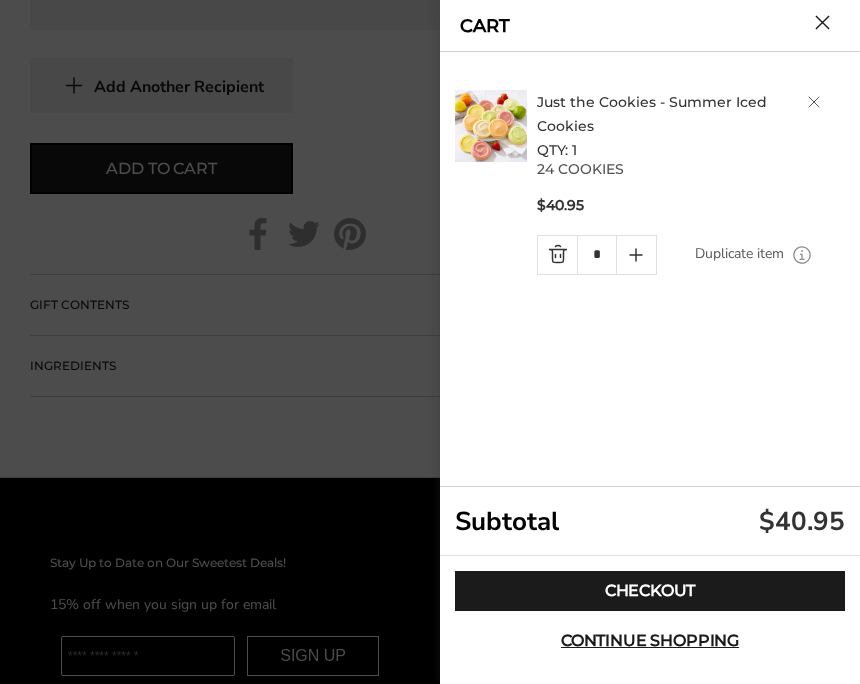click on "Checkout" at bounding box center [650, 591] 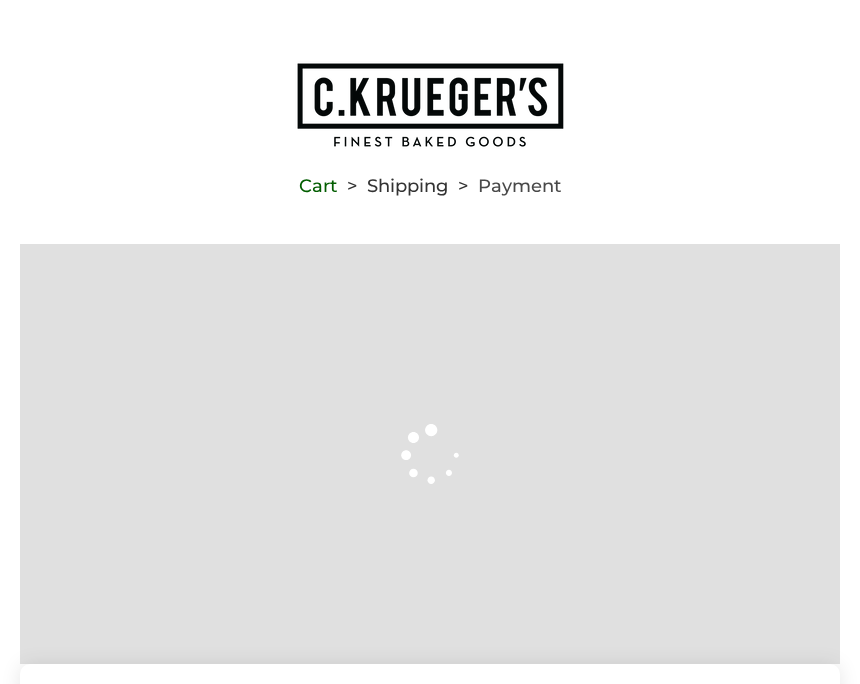 scroll, scrollTop: 0, scrollLeft: 0, axis: both 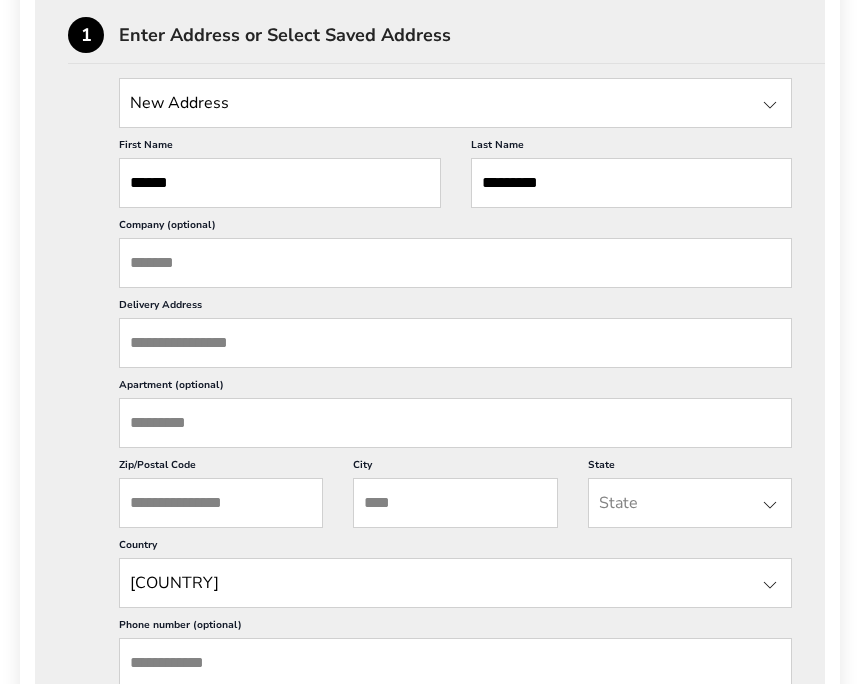click on "Company (optional)" at bounding box center (455, 263) 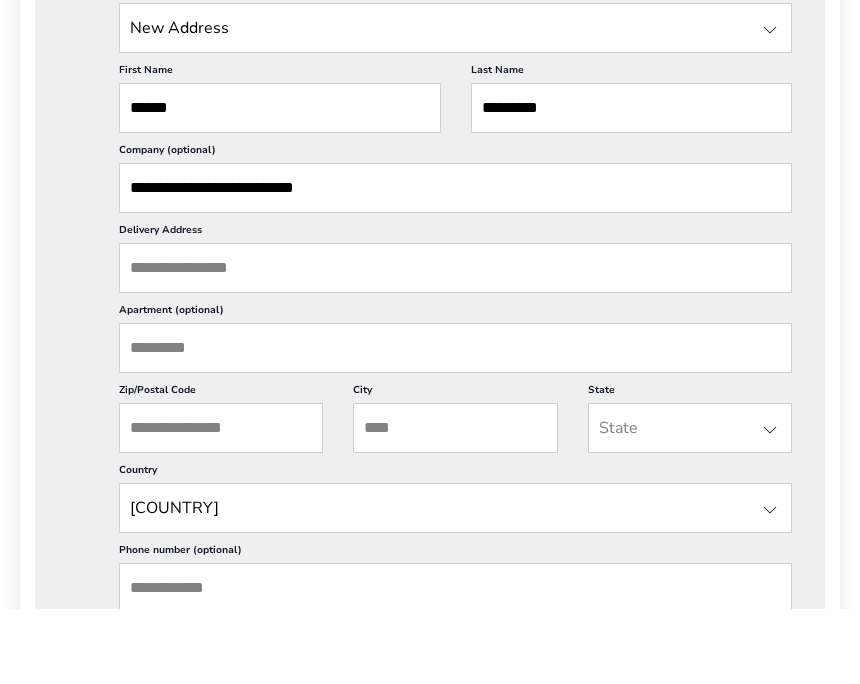 click on "**********" at bounding box center [455, 263] 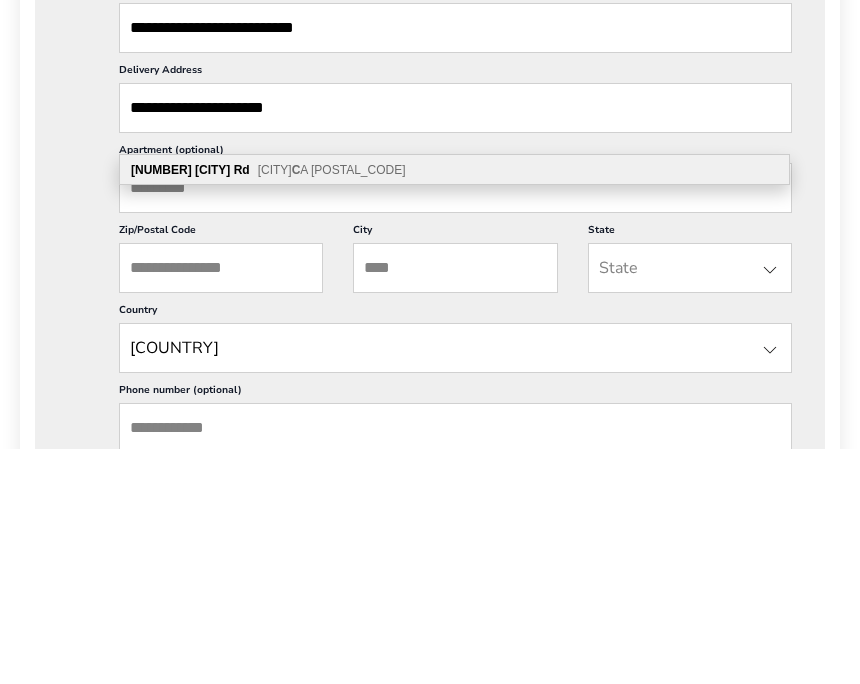 type on "**********" 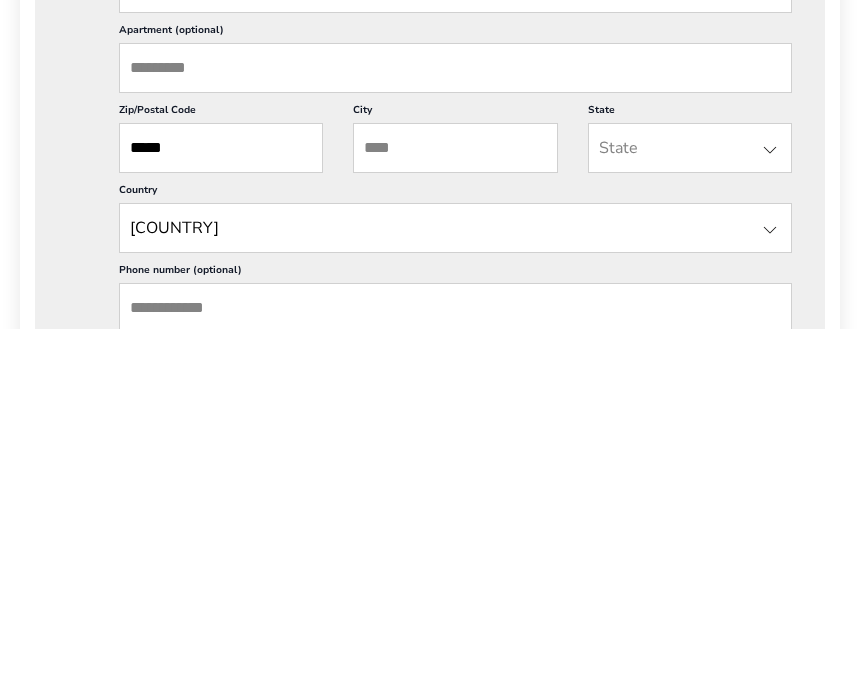 type on "*****" 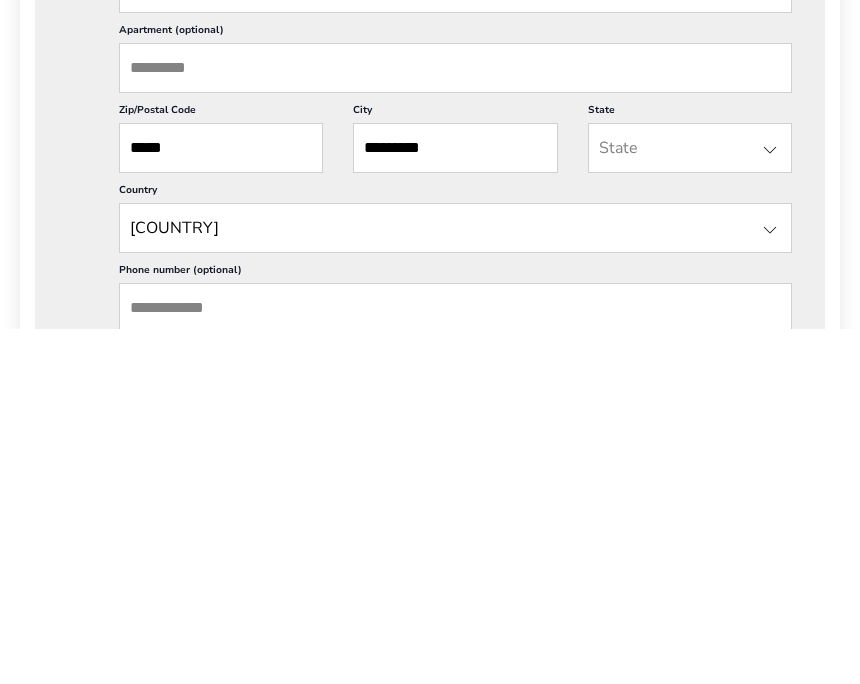 type on "*********" 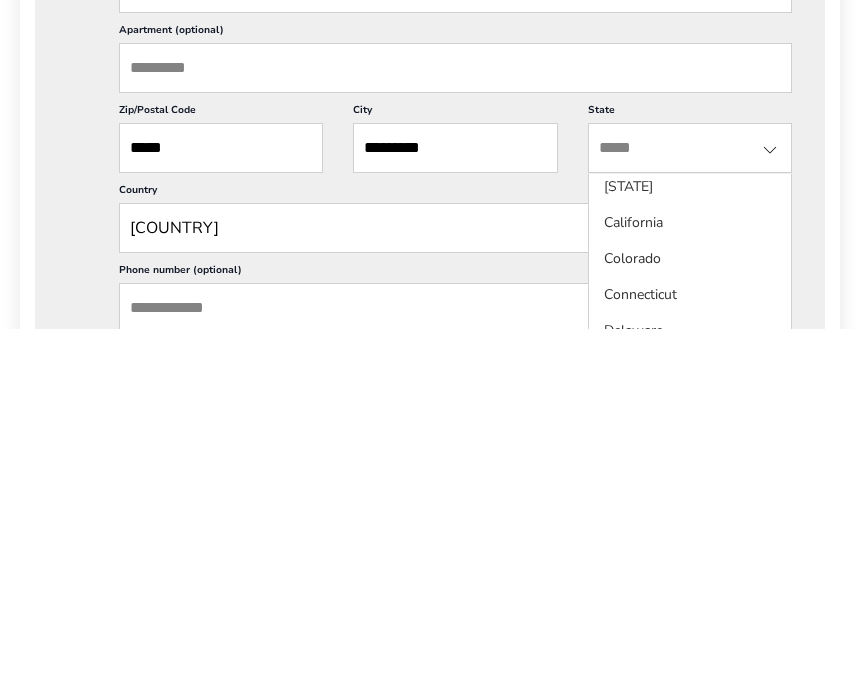 scroll, scrollTop: 151, scrollLeft: 0, axis: vertical 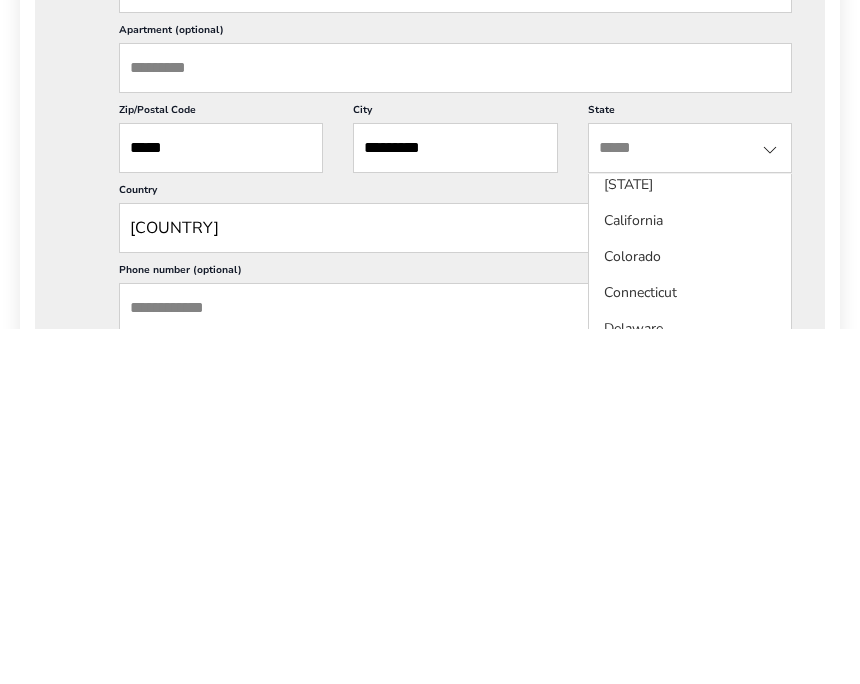 click on "California" 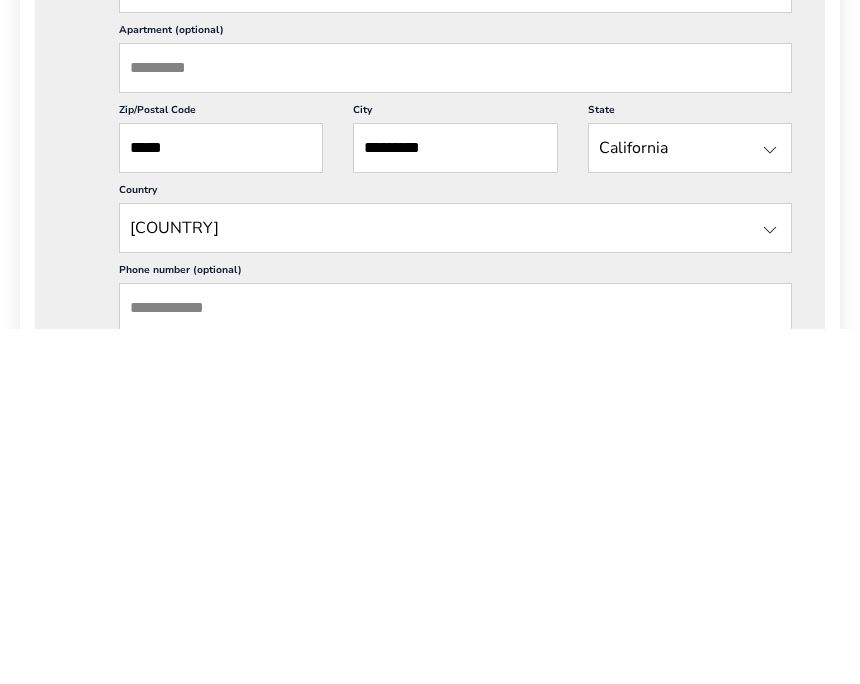 scroll, scrollTop: 949, scrollLeft: 0, axis: vertical 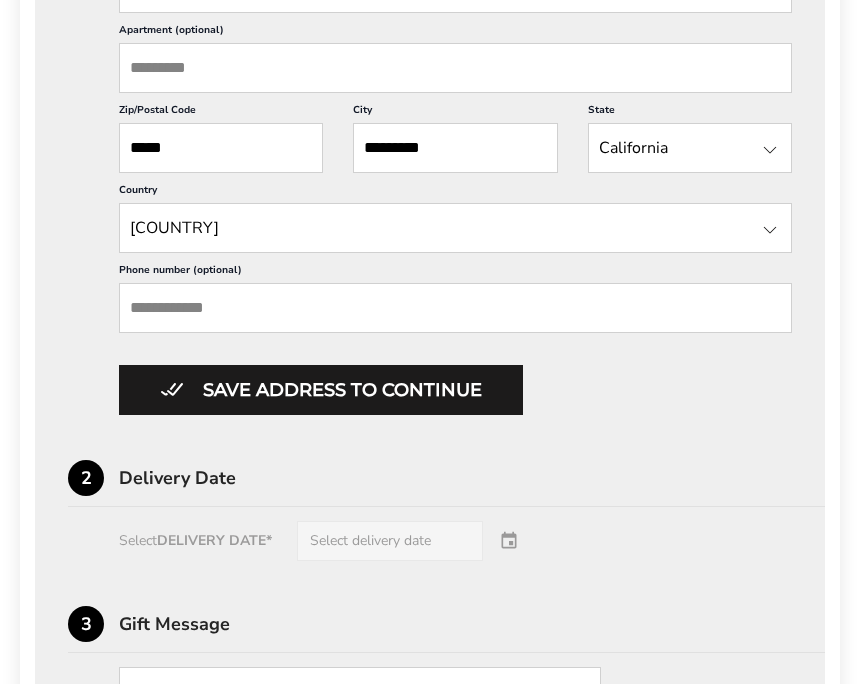 click on "Phone number (optional)" at bounding box center (455, 308) 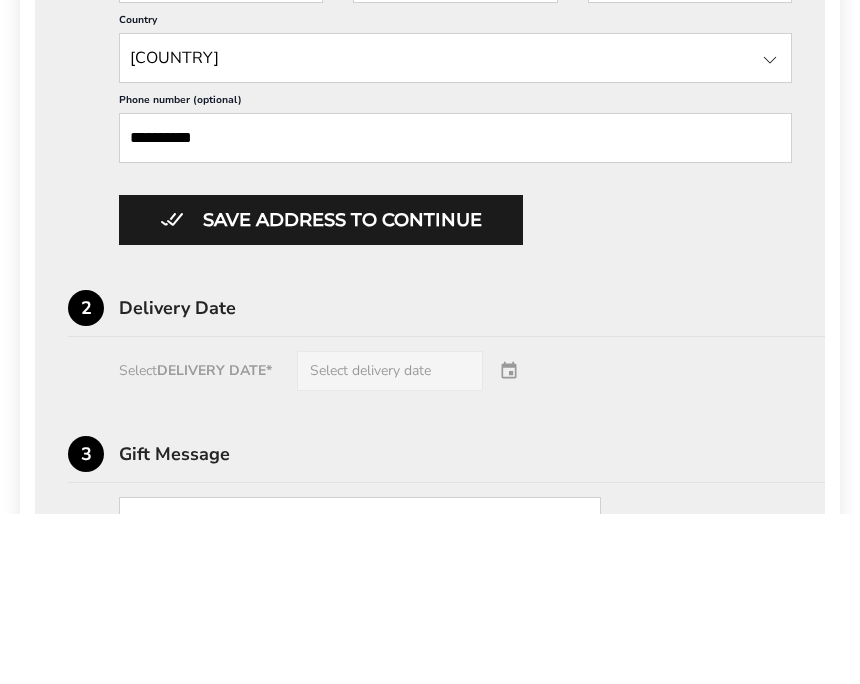 type on "**********" 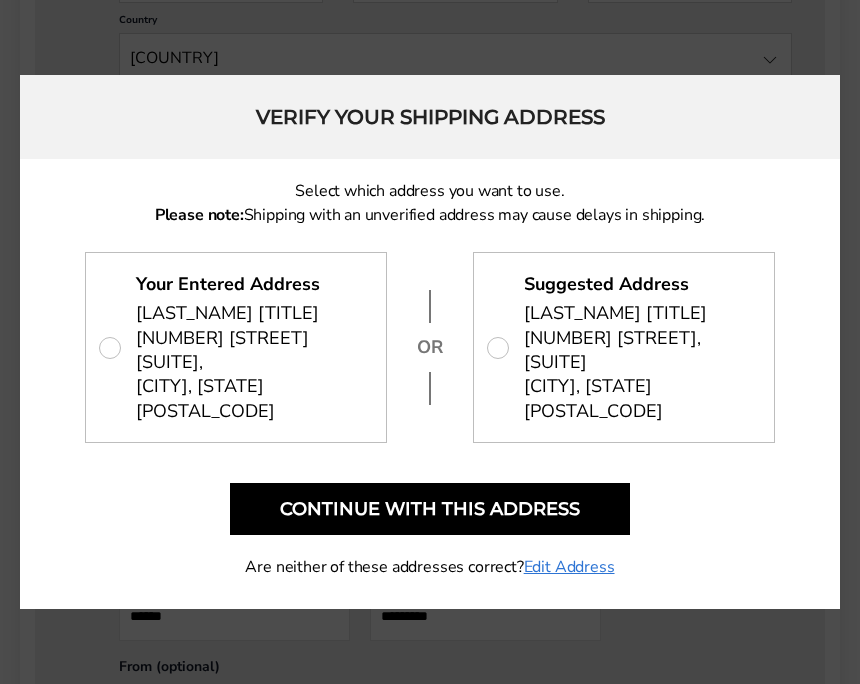 click on "[NUMBER] [STREET], [SUITE] [CITY], [STATE], [POSTAL_CODE], [COUNTRY], [PHONE]" at bounding box center (639, 374) 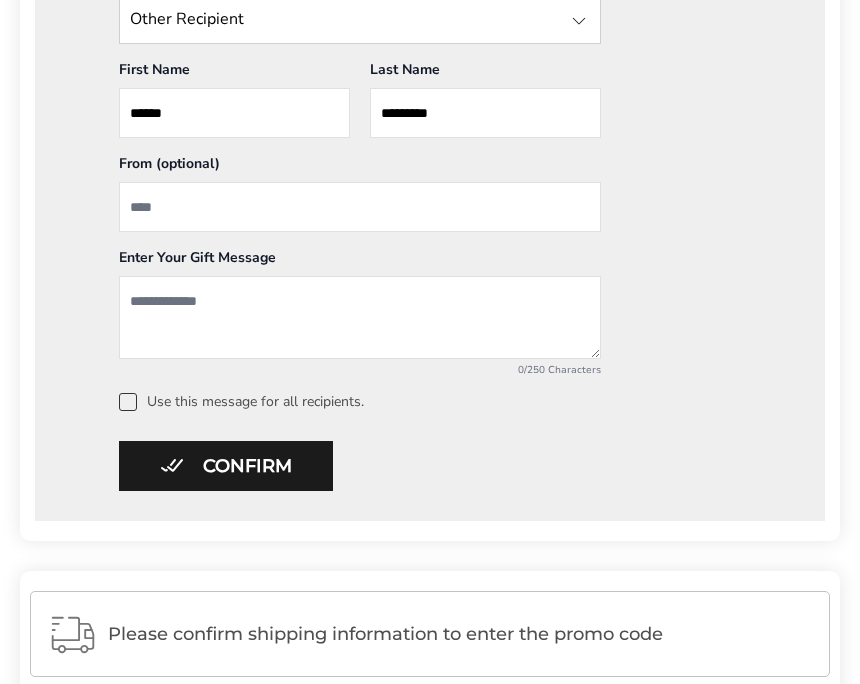 click at bounding box center [360, 208] 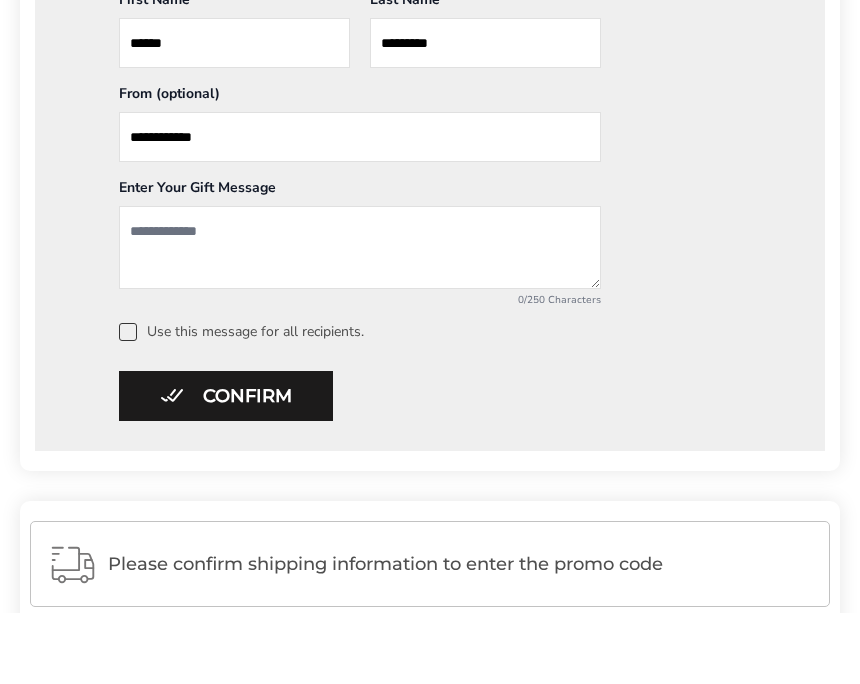 type on "**********" 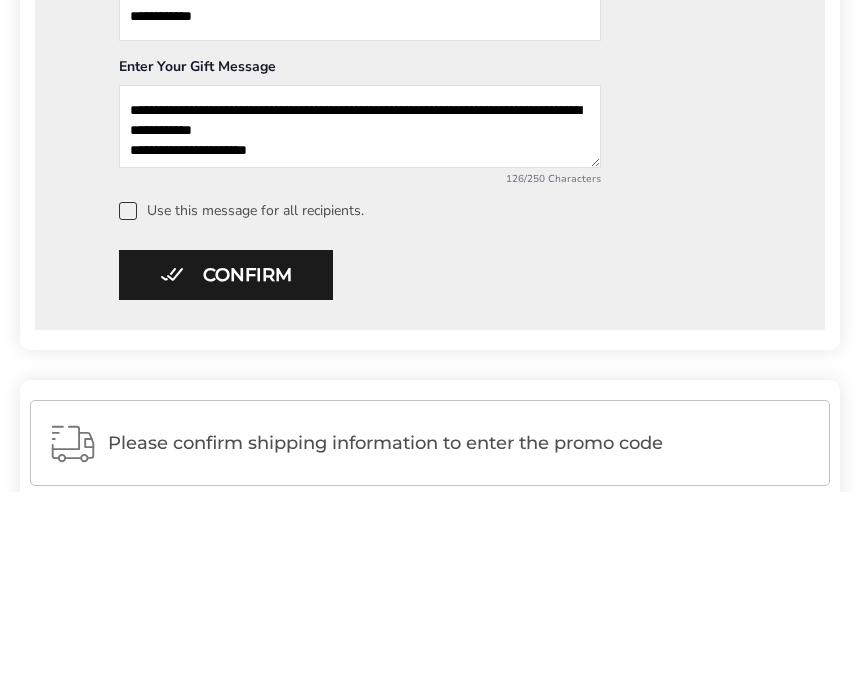 type on "**********" 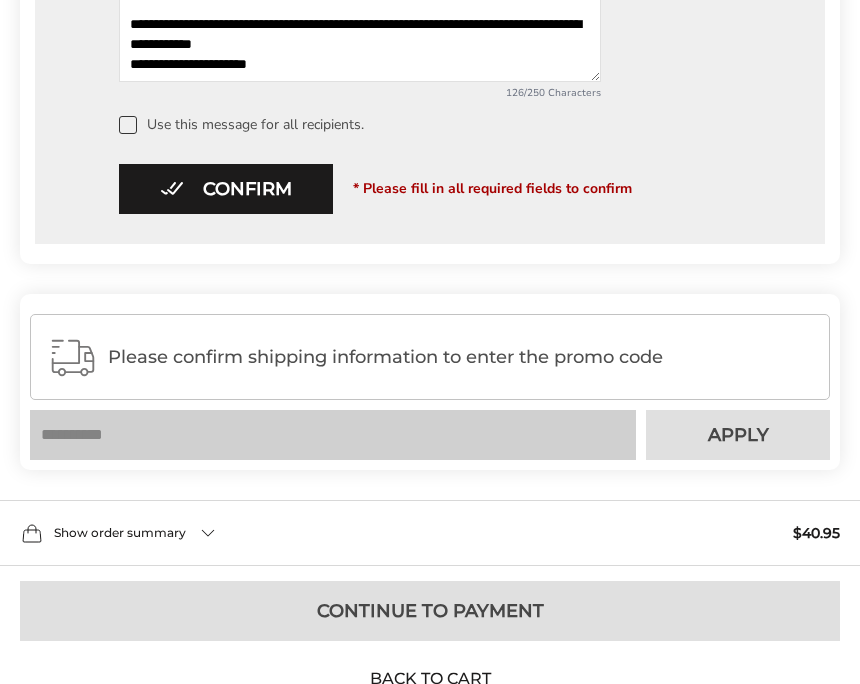 scroll, scrollTop: 1306, scrollLeft: 0, axis: vertical 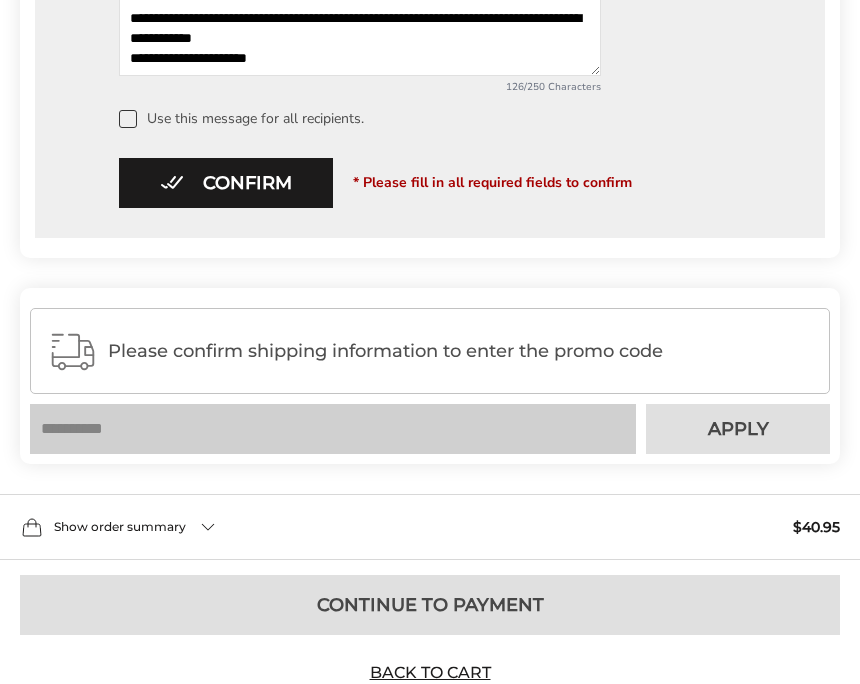 click on "Confirm" at bounding box center [226, 184] 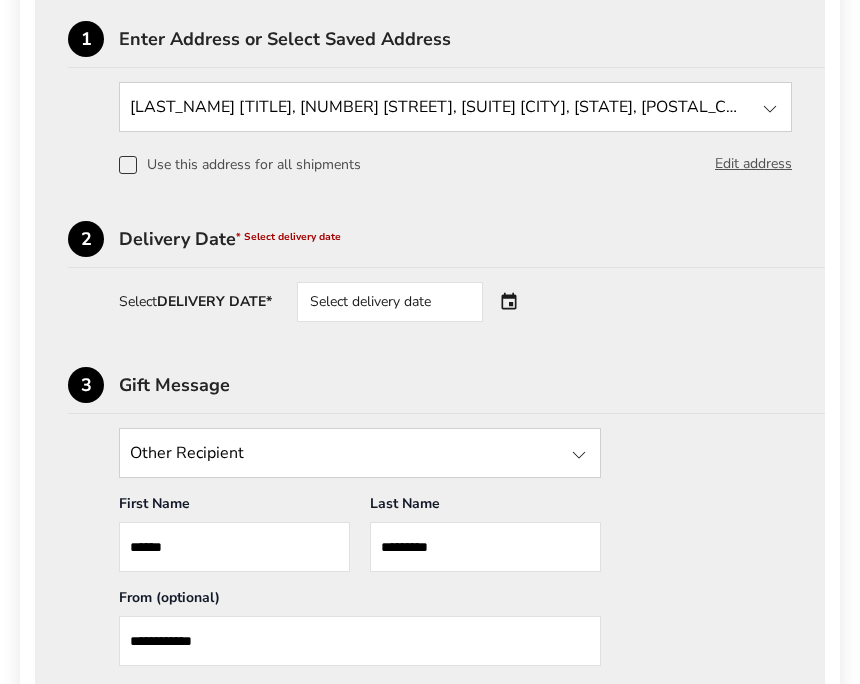 scroll, scrollTop: 589, scrollLeft: 0, axis: vertical 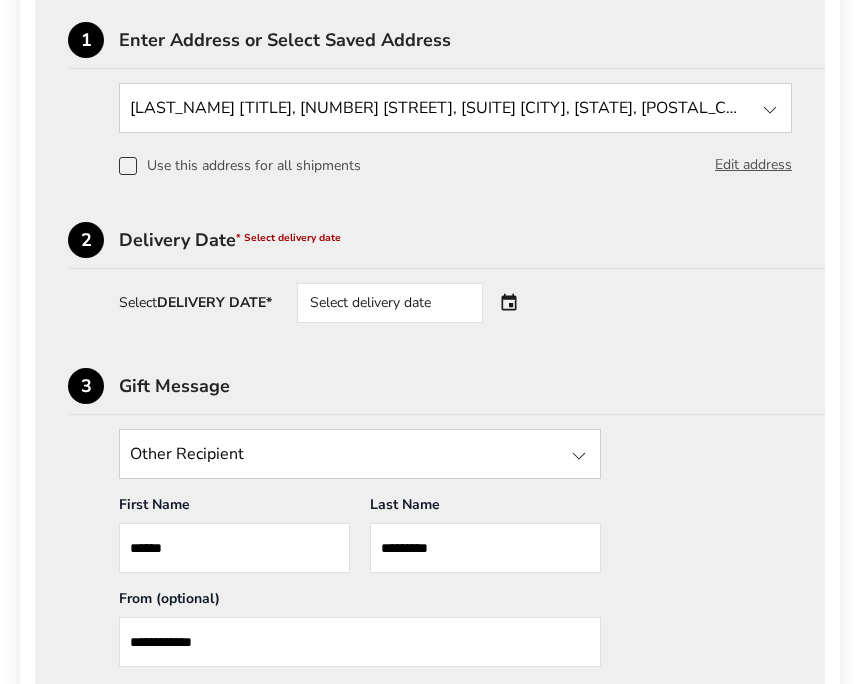 click on "* Select delivery date" at bounding box center [288, 238] 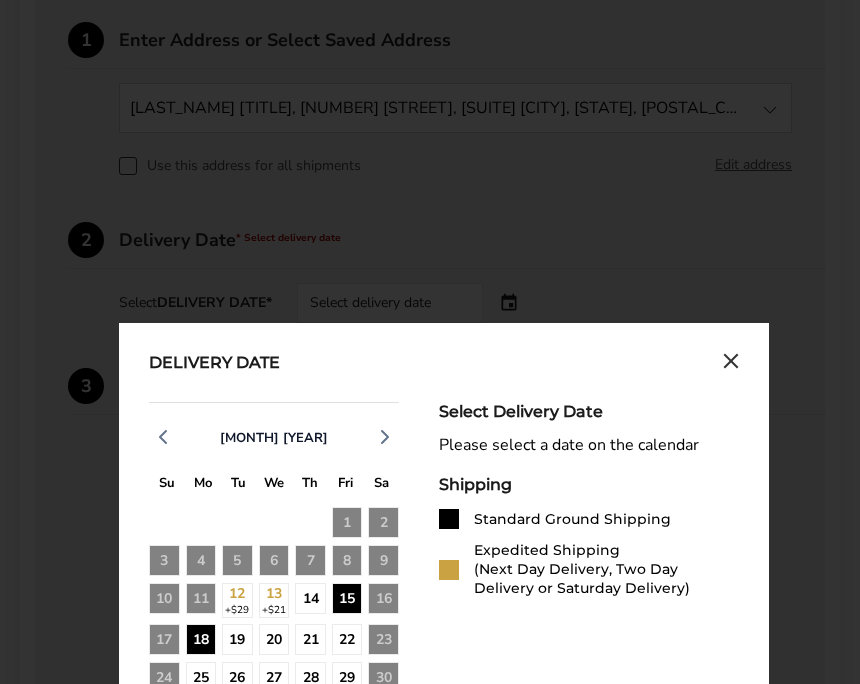 click on "14" 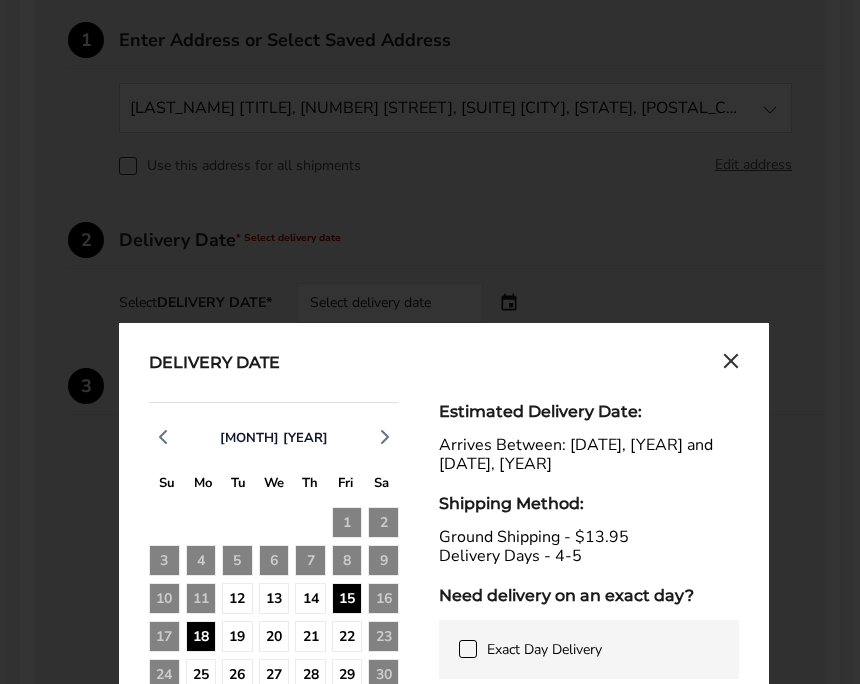 click on "14" 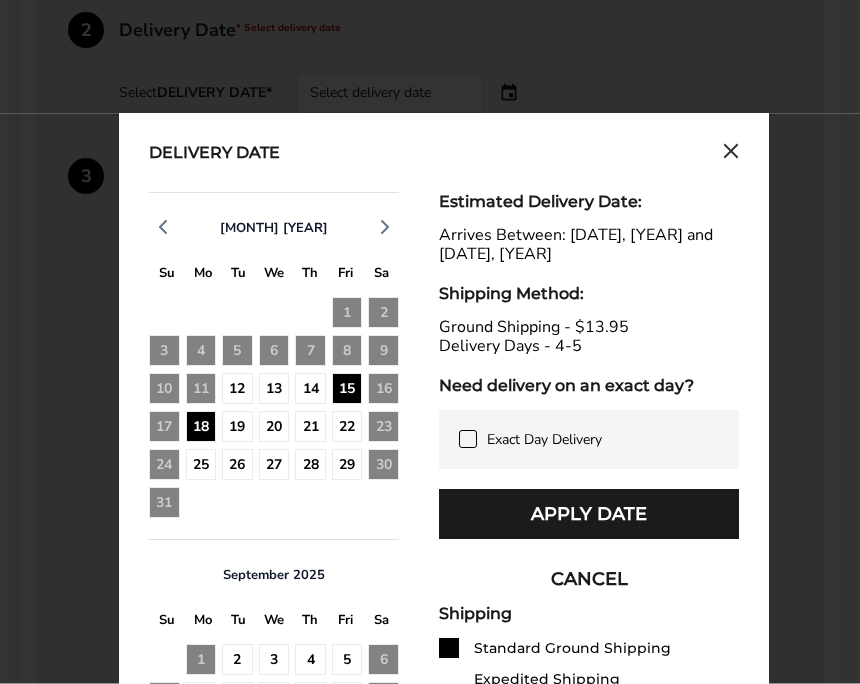 scroll, scrollTop: 799, scrollLeft: 0, axis: vertical 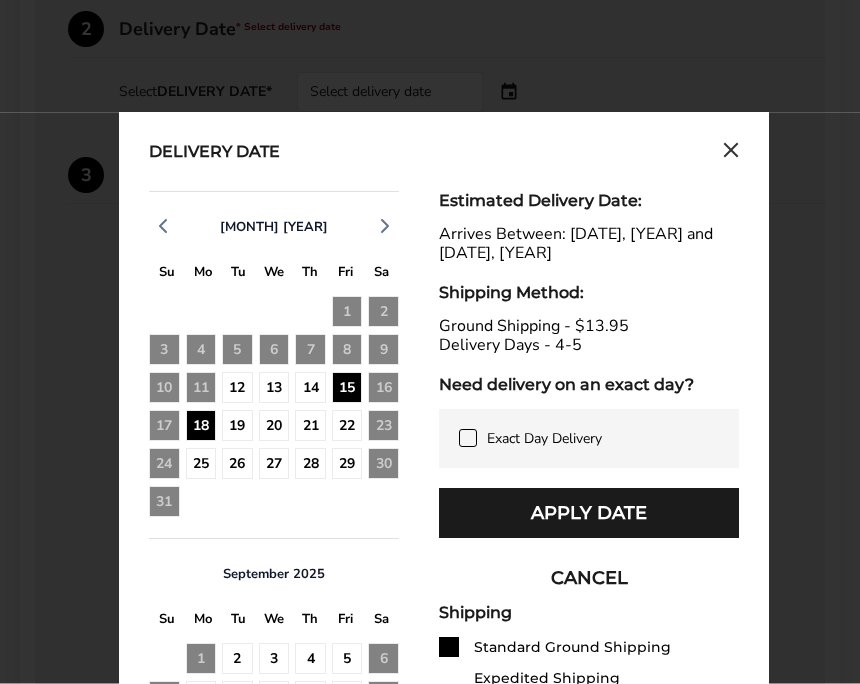click on "14" 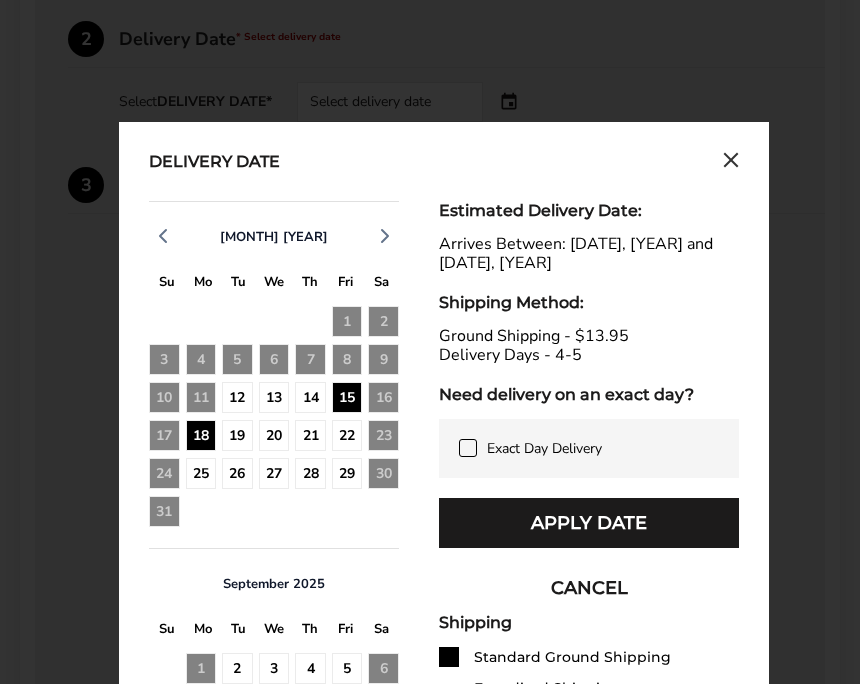 scroll, scrollTop: 788, scrollLeft: 0, axis: vertical 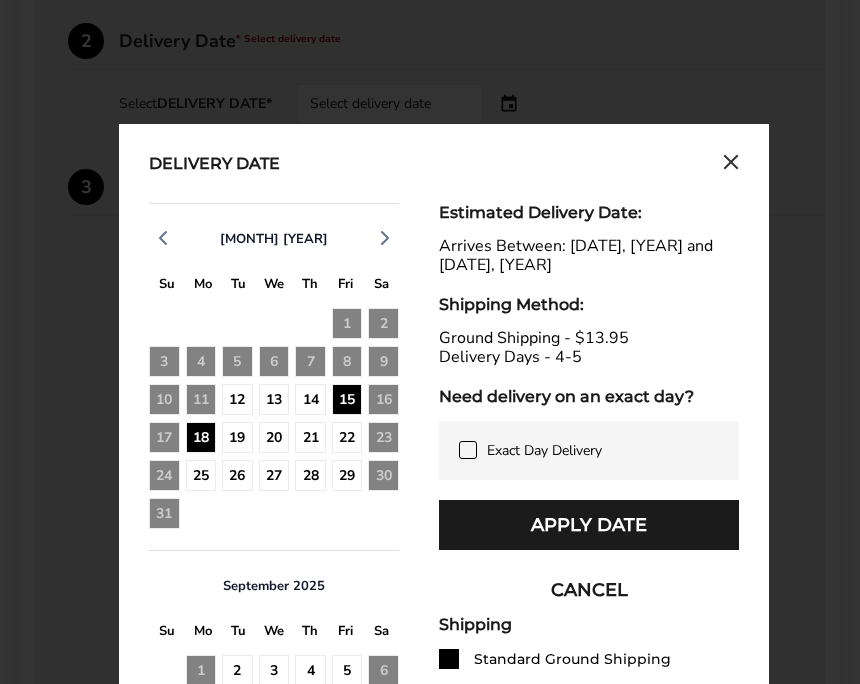 click 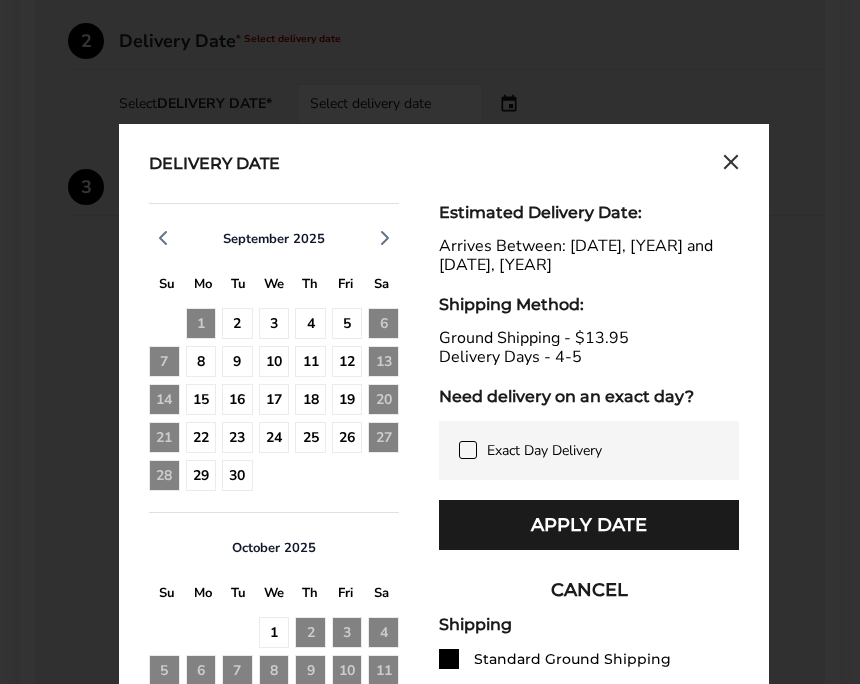 click 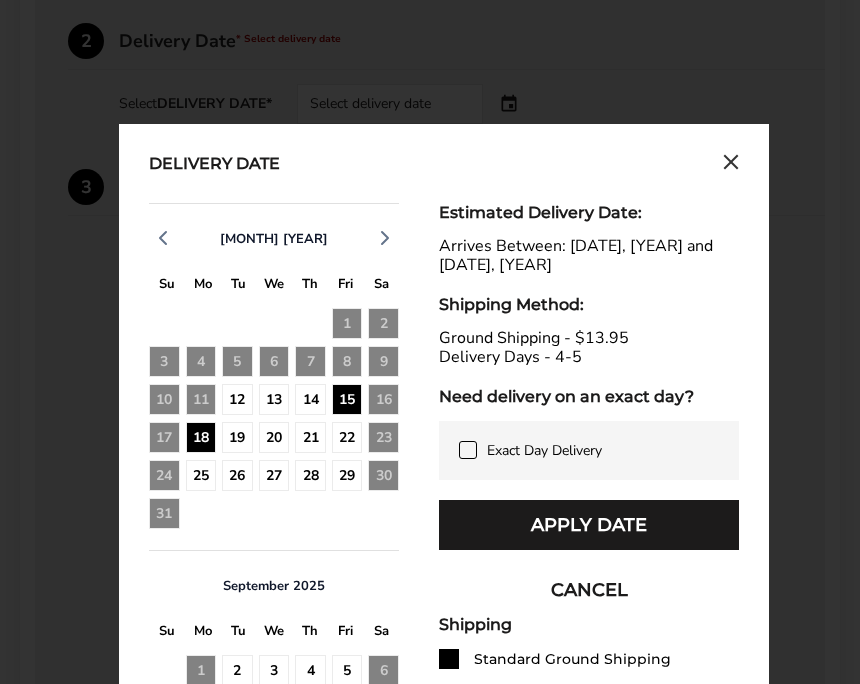 click on "14" 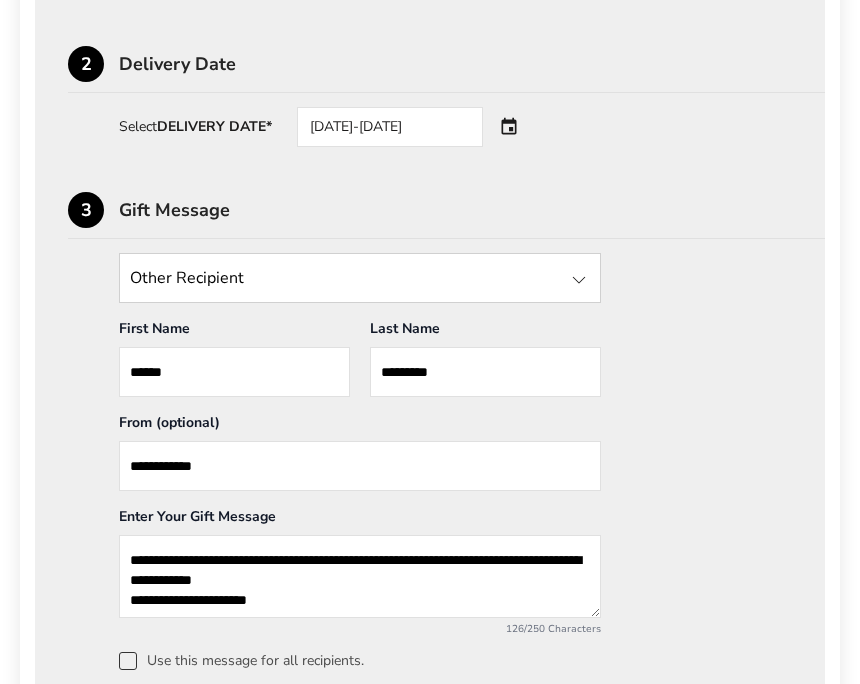 scroll, scrollTop: 767, scrollLeft: 0, axis: vertical 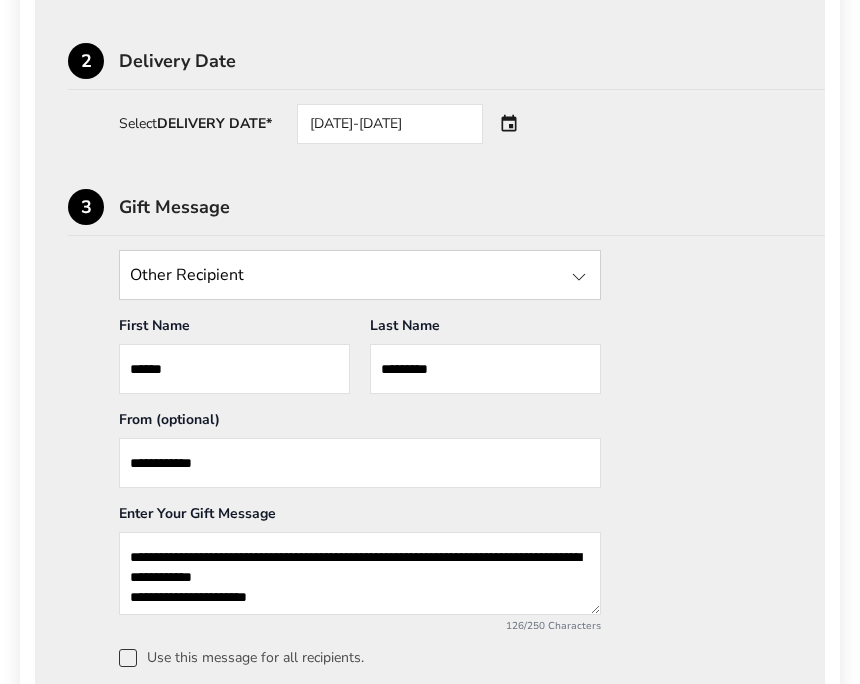 click on "[DATE]-[DATE]" at bounding box center (418, 125) 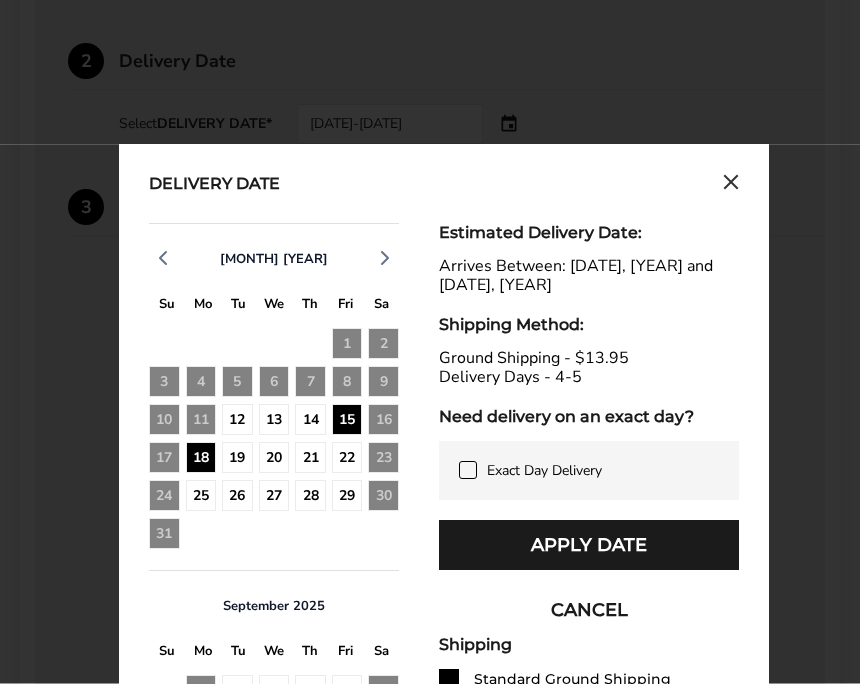 scroll, scrollTop: 768, scrollLeft: 0, axis: vertical 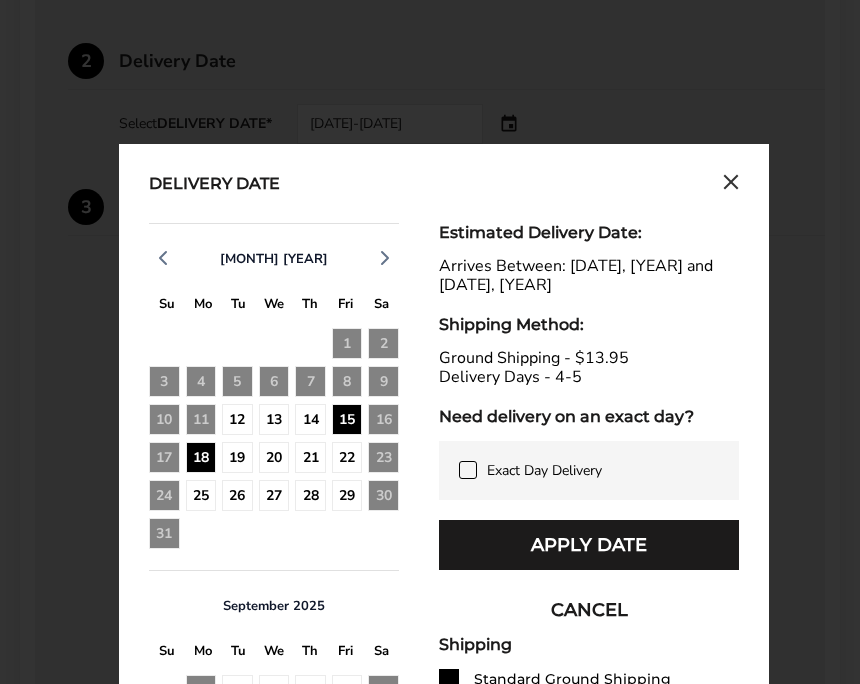 click on "20" 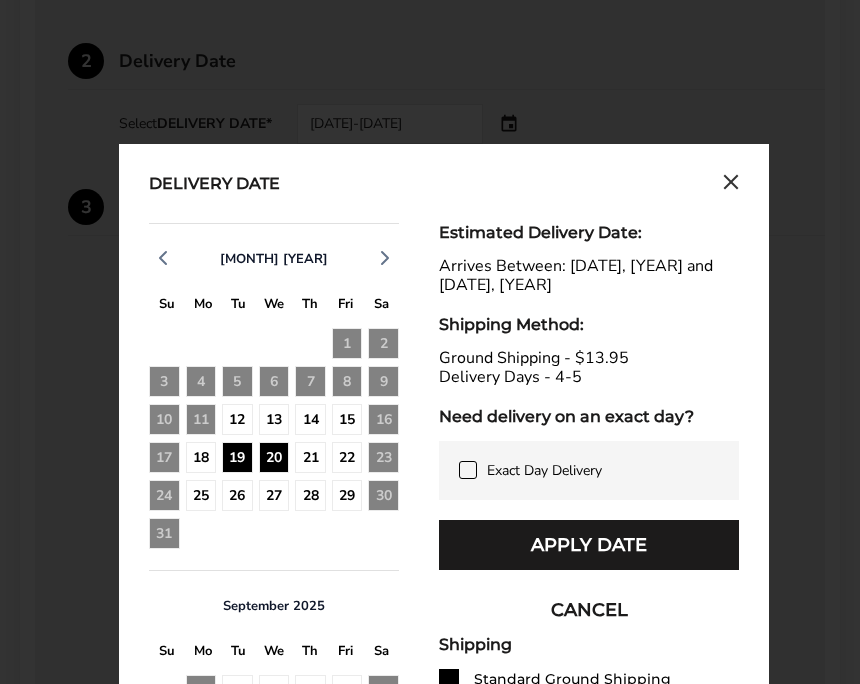 click on "13" 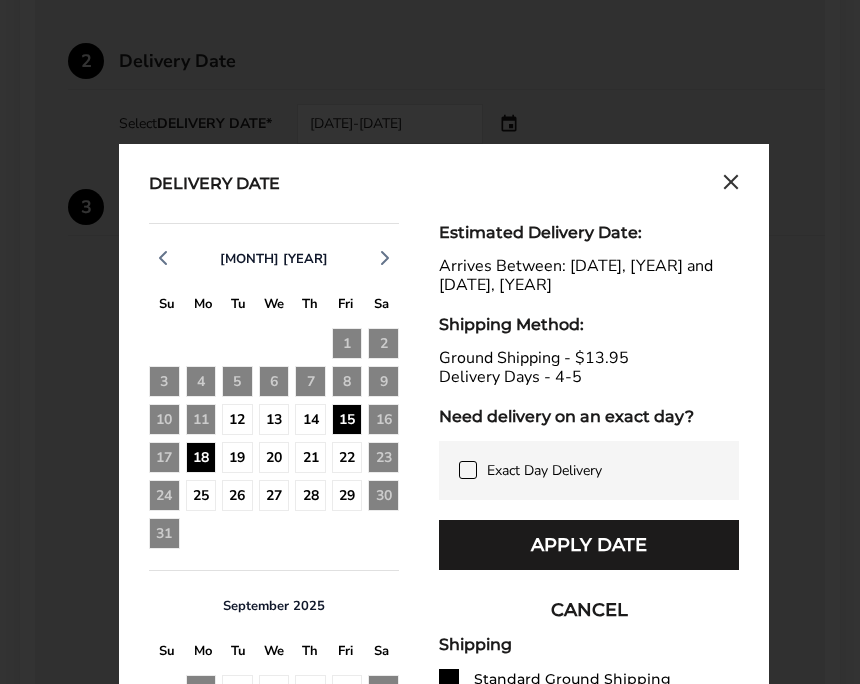 click on "13" 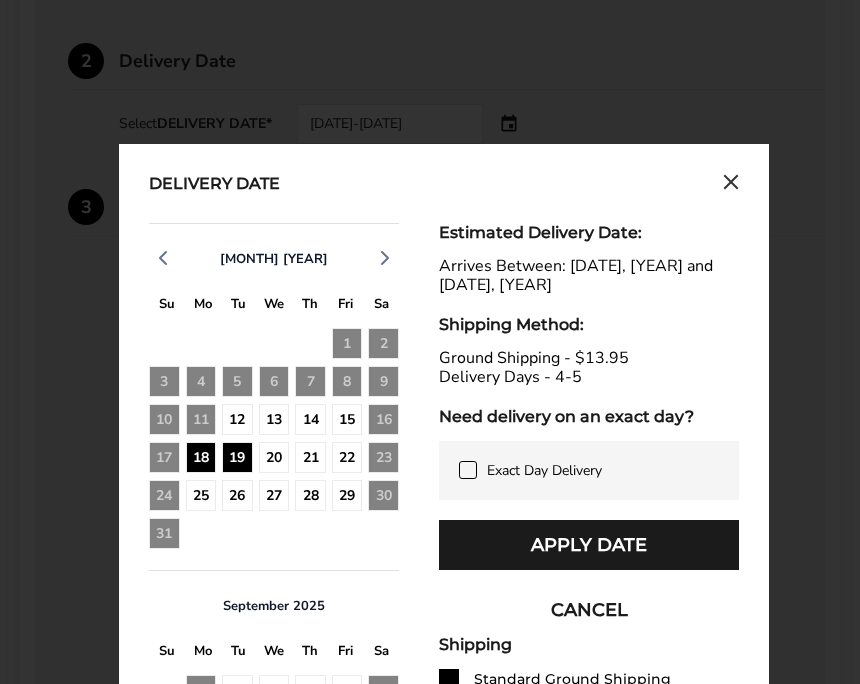 click on "Apply Date" at bounding box center (589, 545) 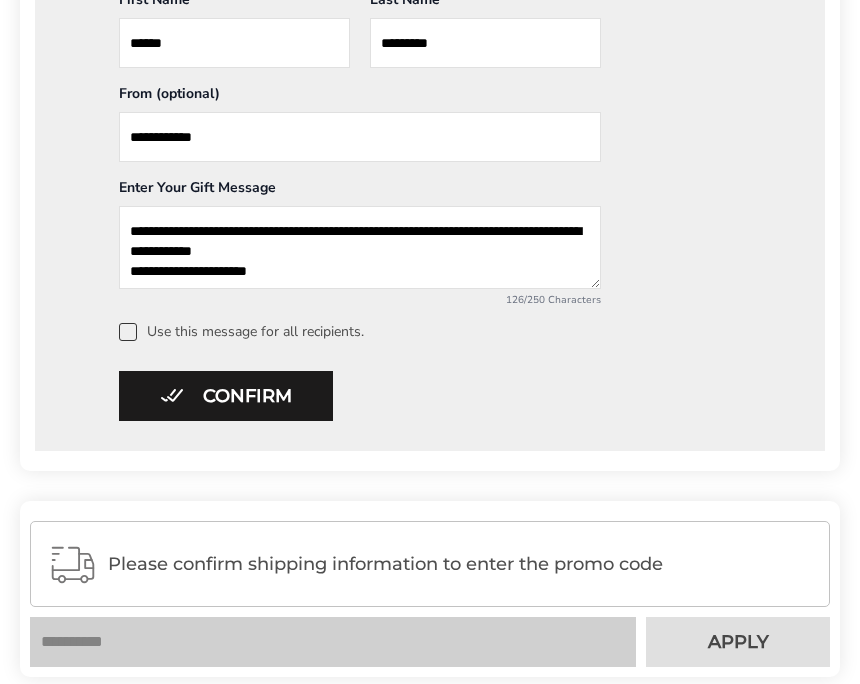 click on "Confirm" at bounding box center [226, 397] 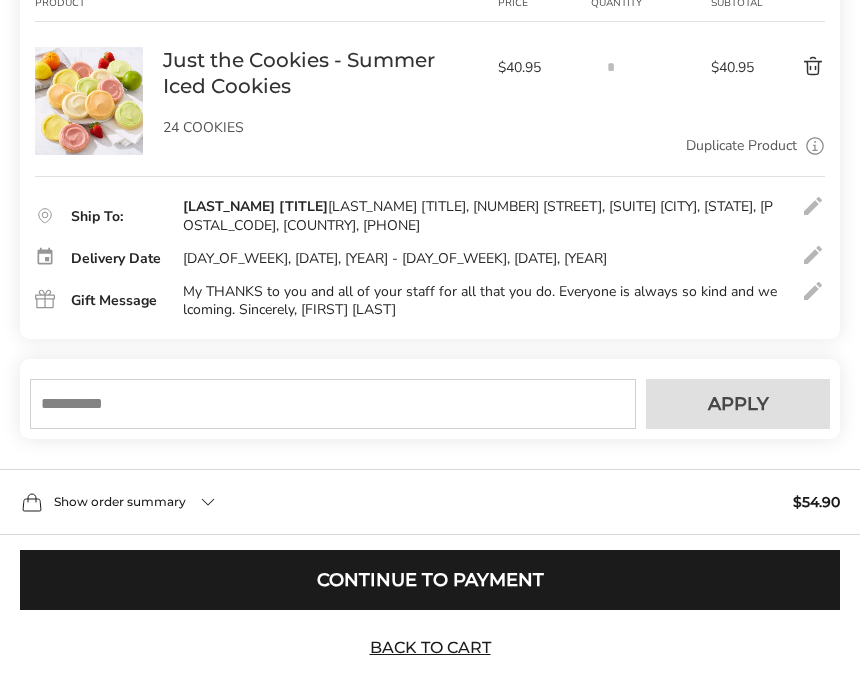 click at bounding box center [333, 404] 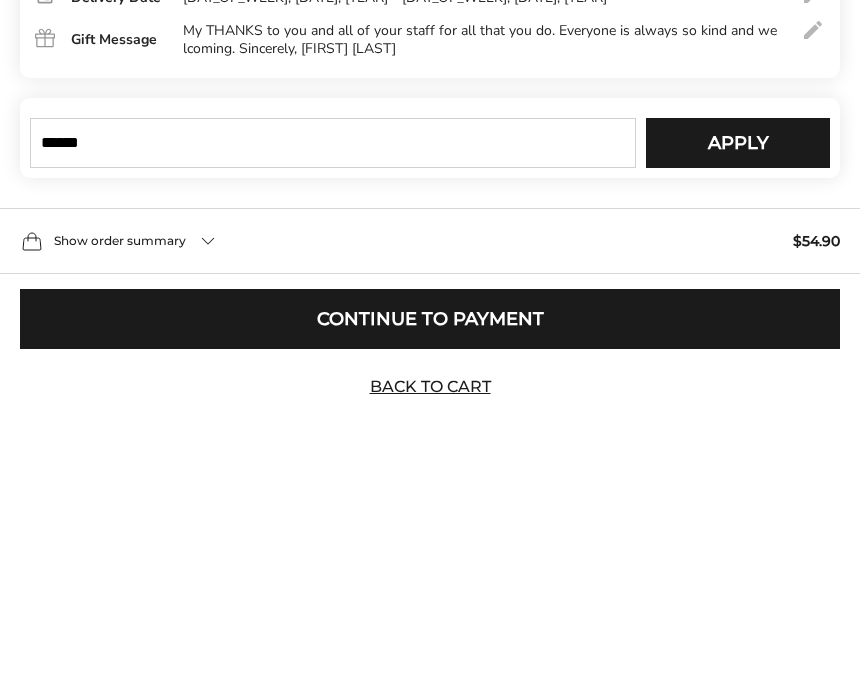type on "******" 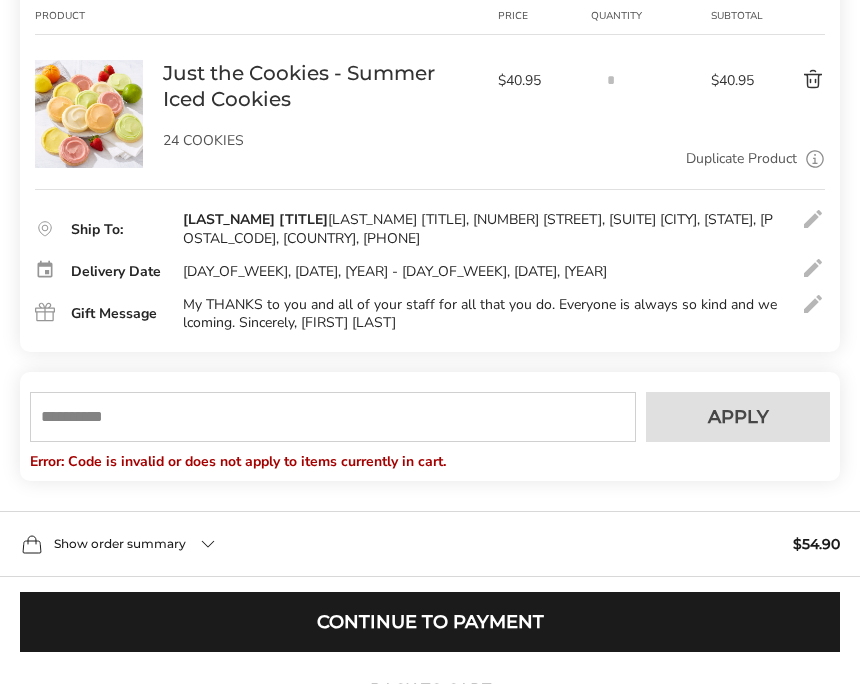 scroll, scrollTop: 323, scrollLeft: 0, axis: vertical 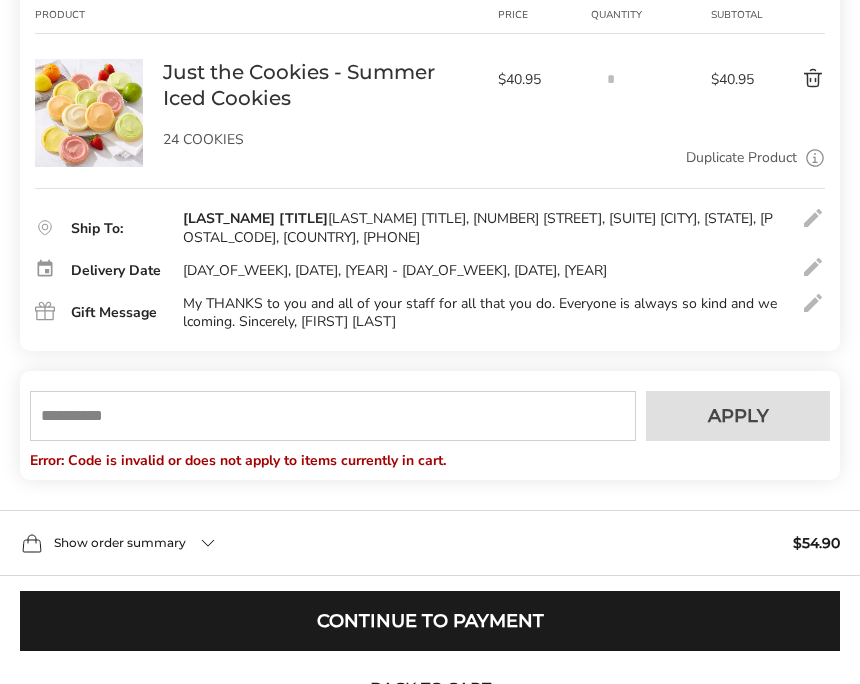 click at bounding box center [333, 416] 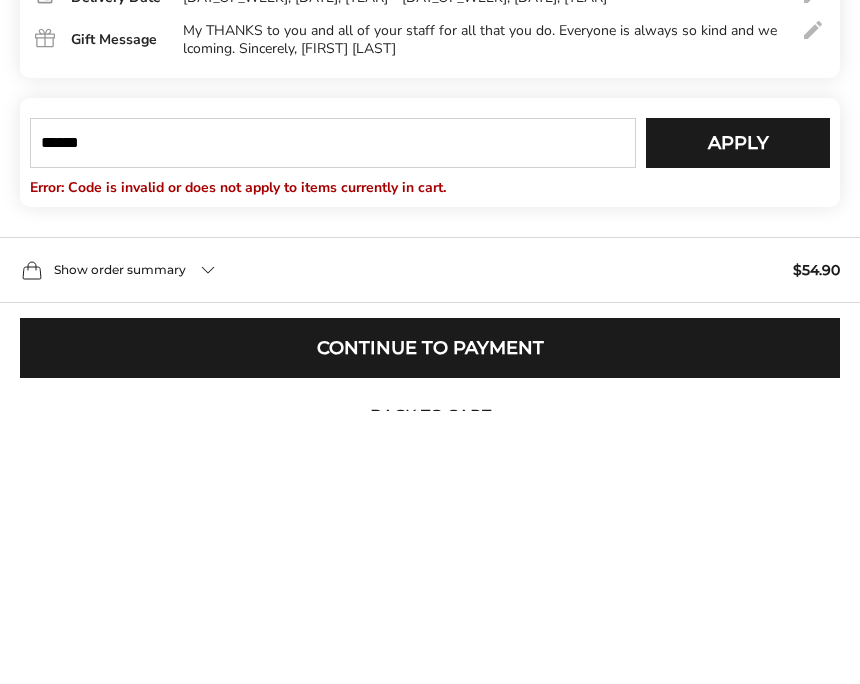 type on "******" 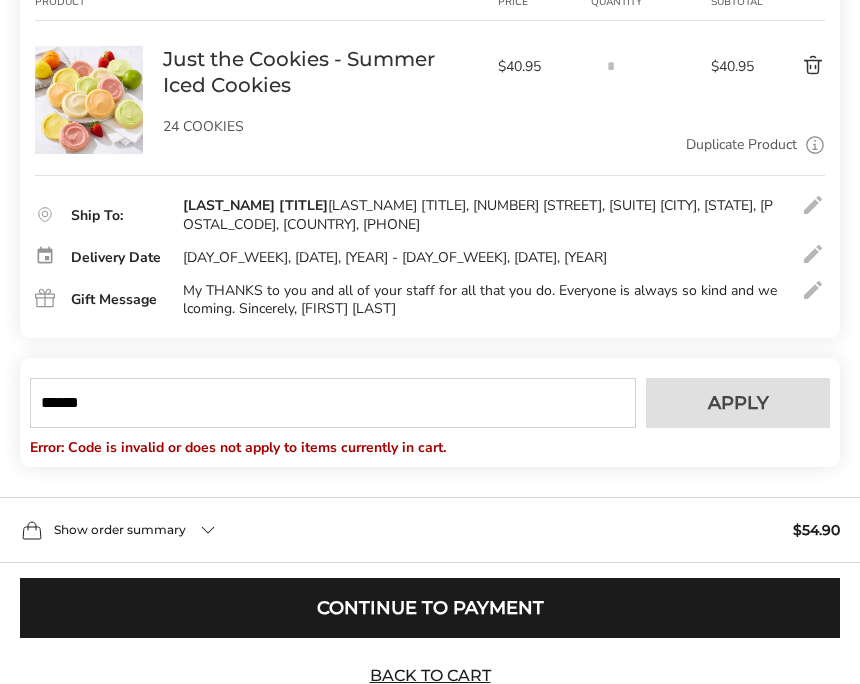 type 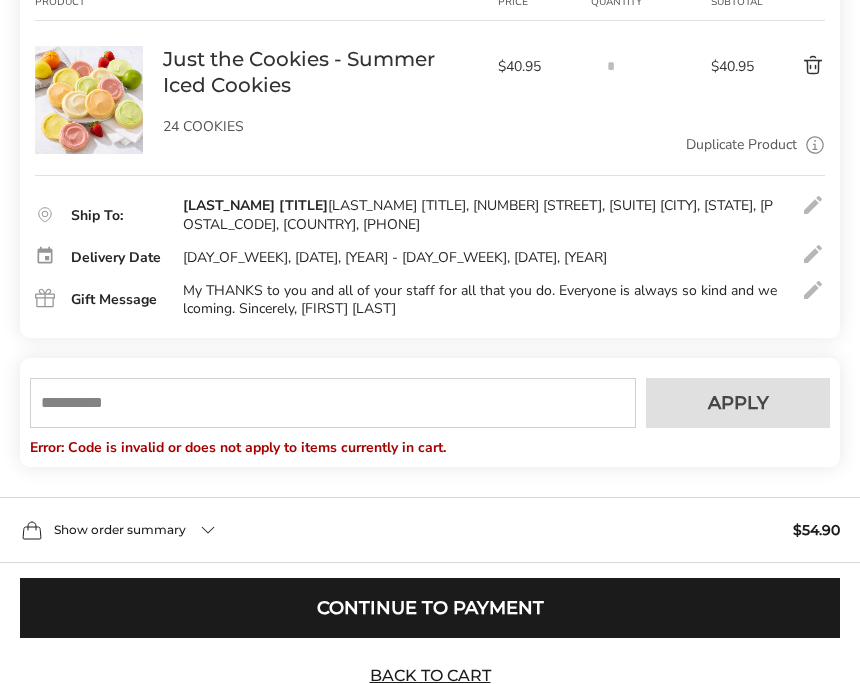 scroll, scrollTop: 336, scrollLeft: 0, axis: vertical 